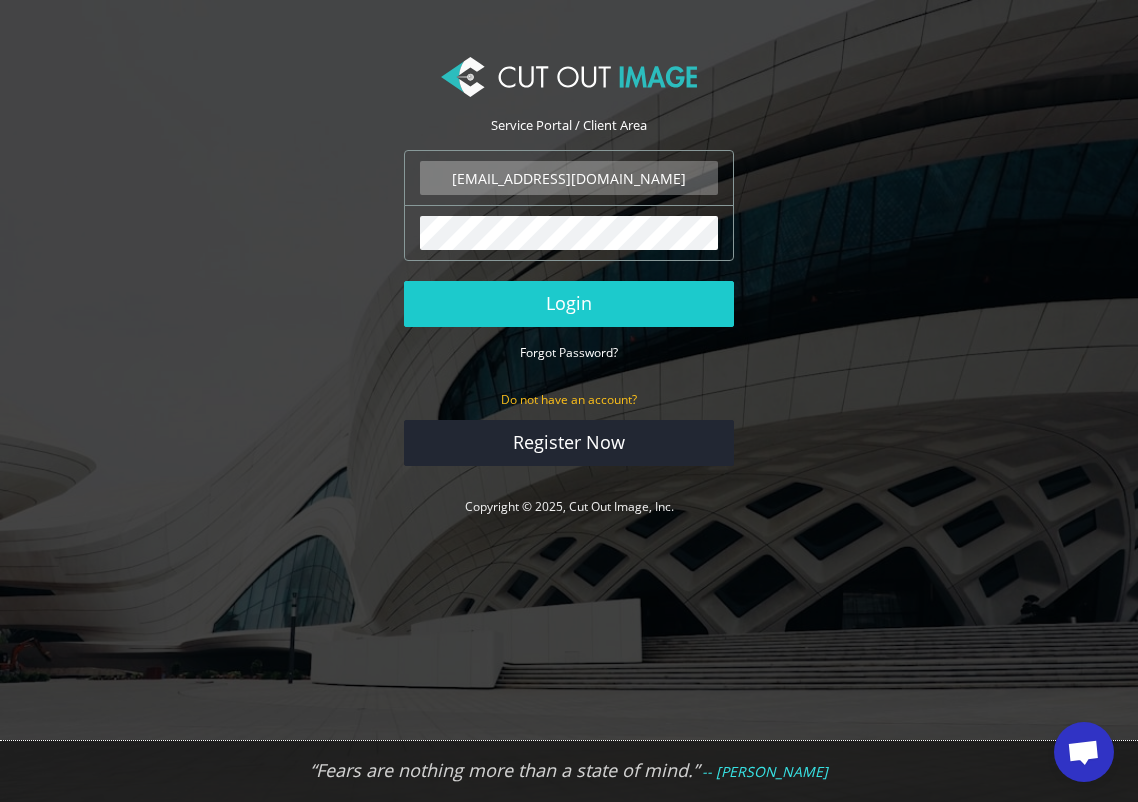 scroll, scrollTop: 0, scrollLeft: 0, axis: both 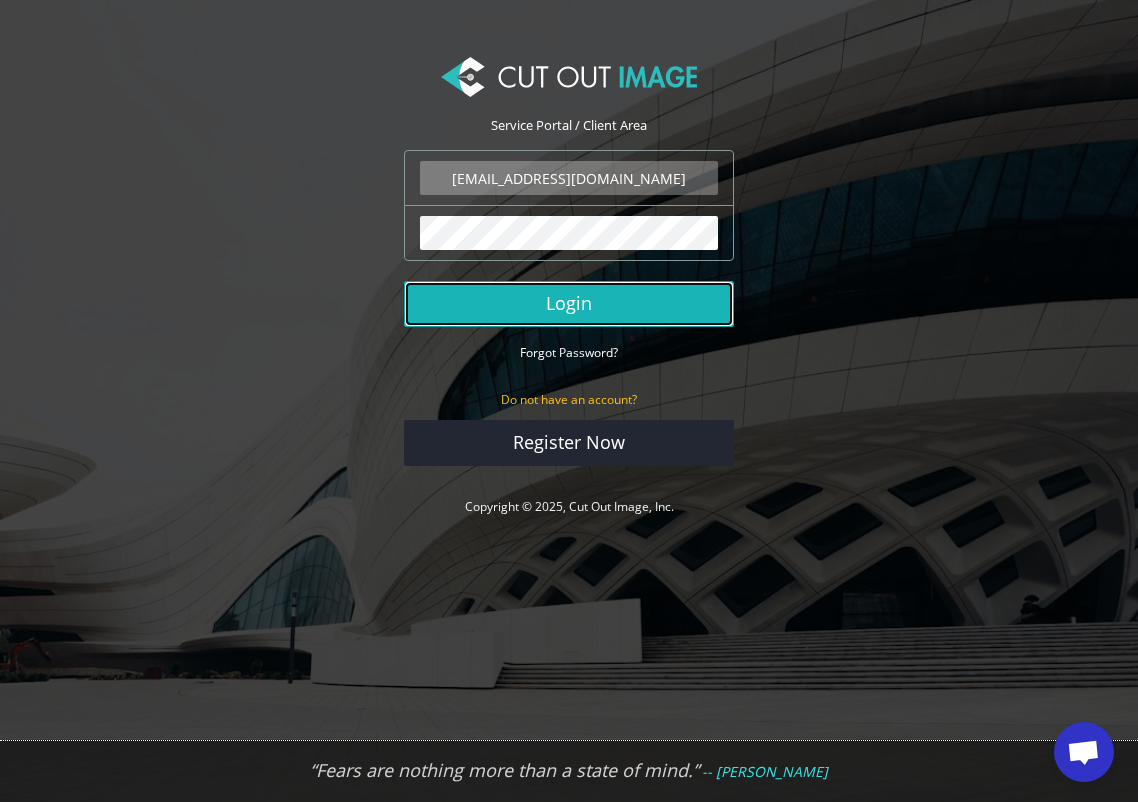 click on "Login" at bounding box center (569, 304) 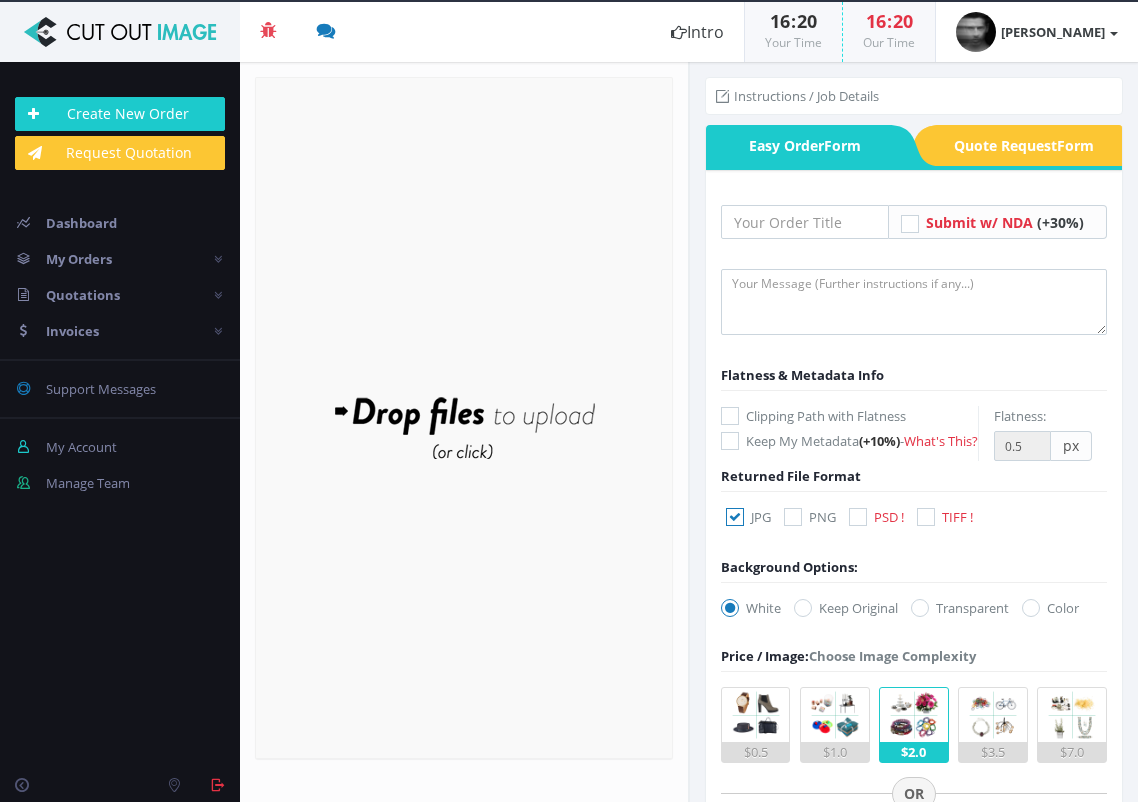 scroll, scrollTop: 0, scrollLeft: 0, axis: both 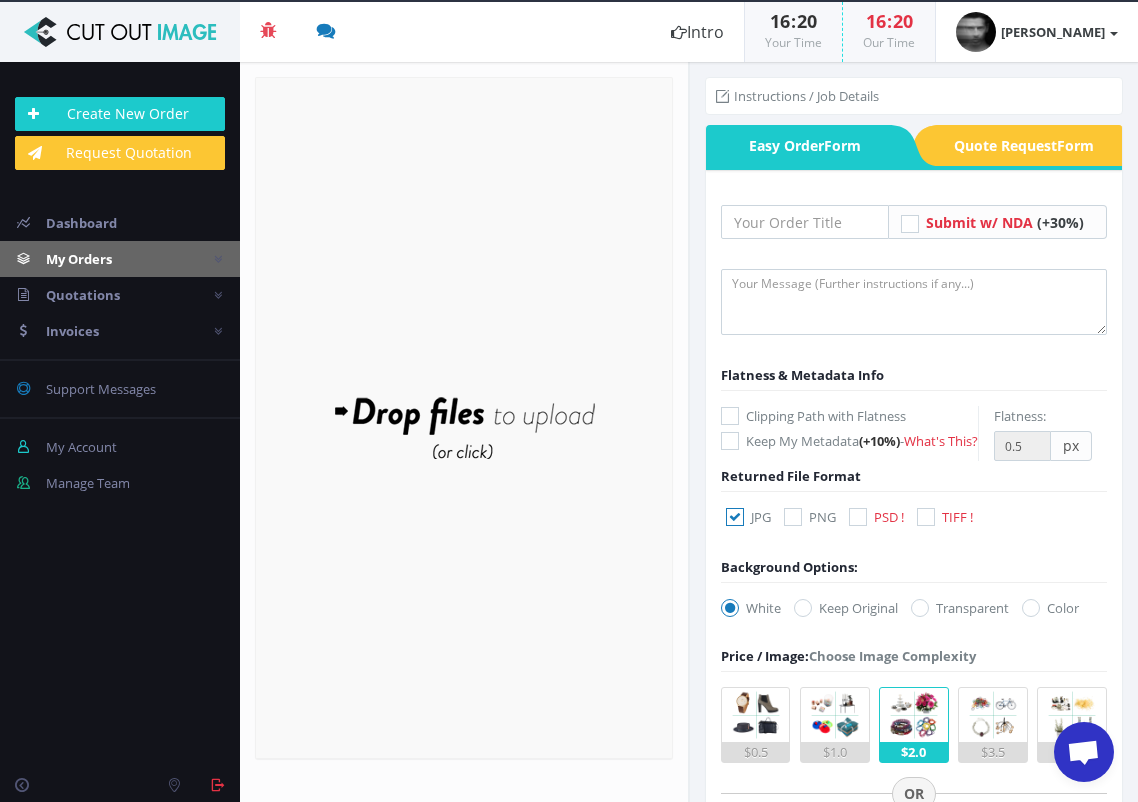 click on "My Orders" at bounding box center (79, 259) 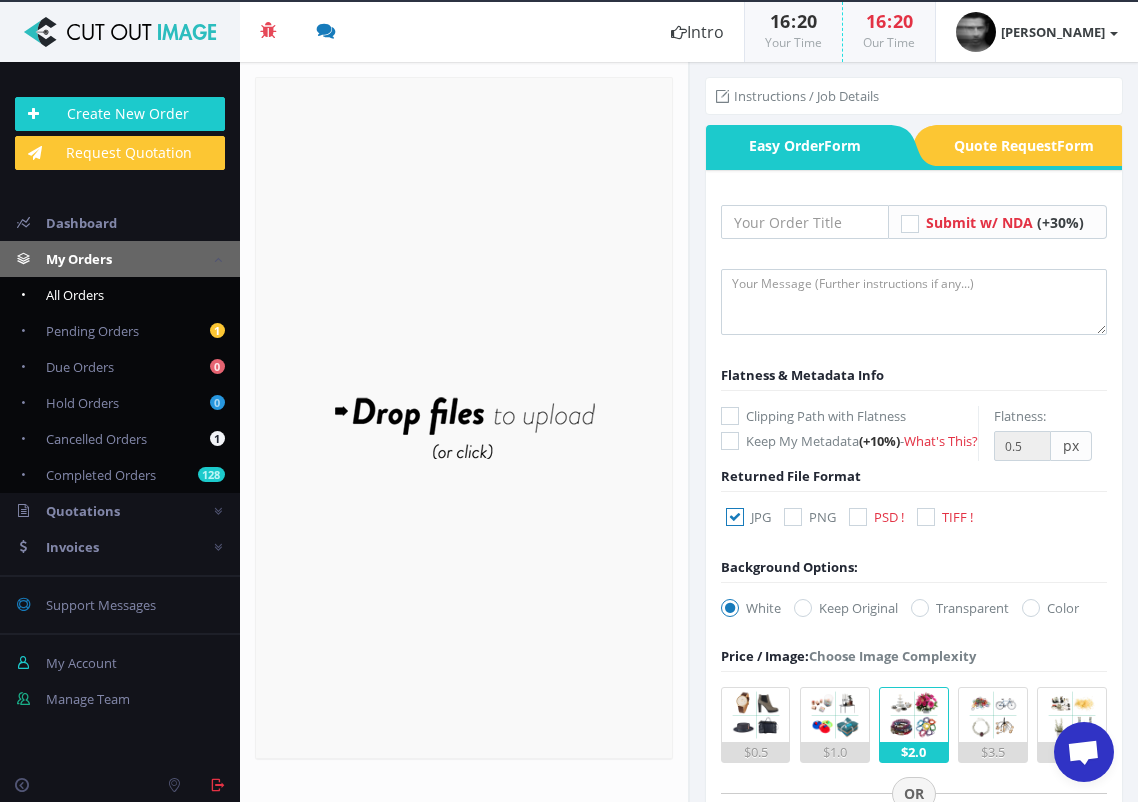 click on "All Orders" at bounding box center (75, 295) 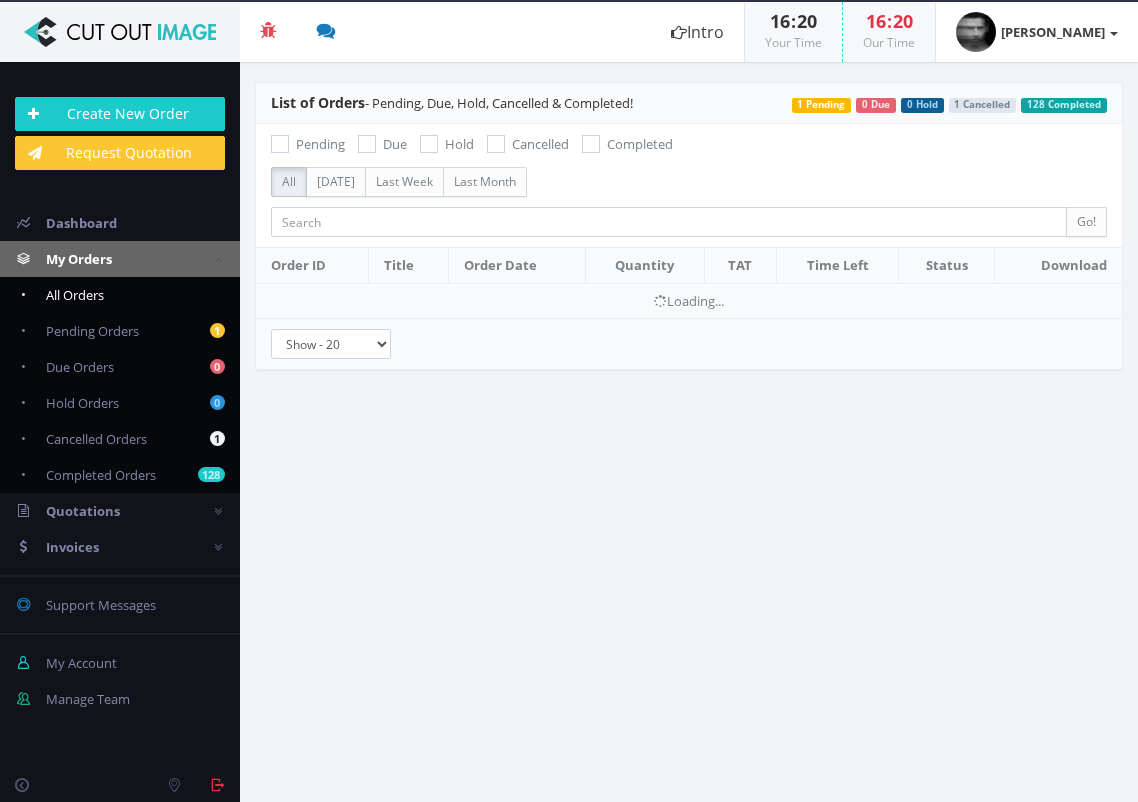 scroll, scrollTop: 0, scrollLeft: 0, axis: both 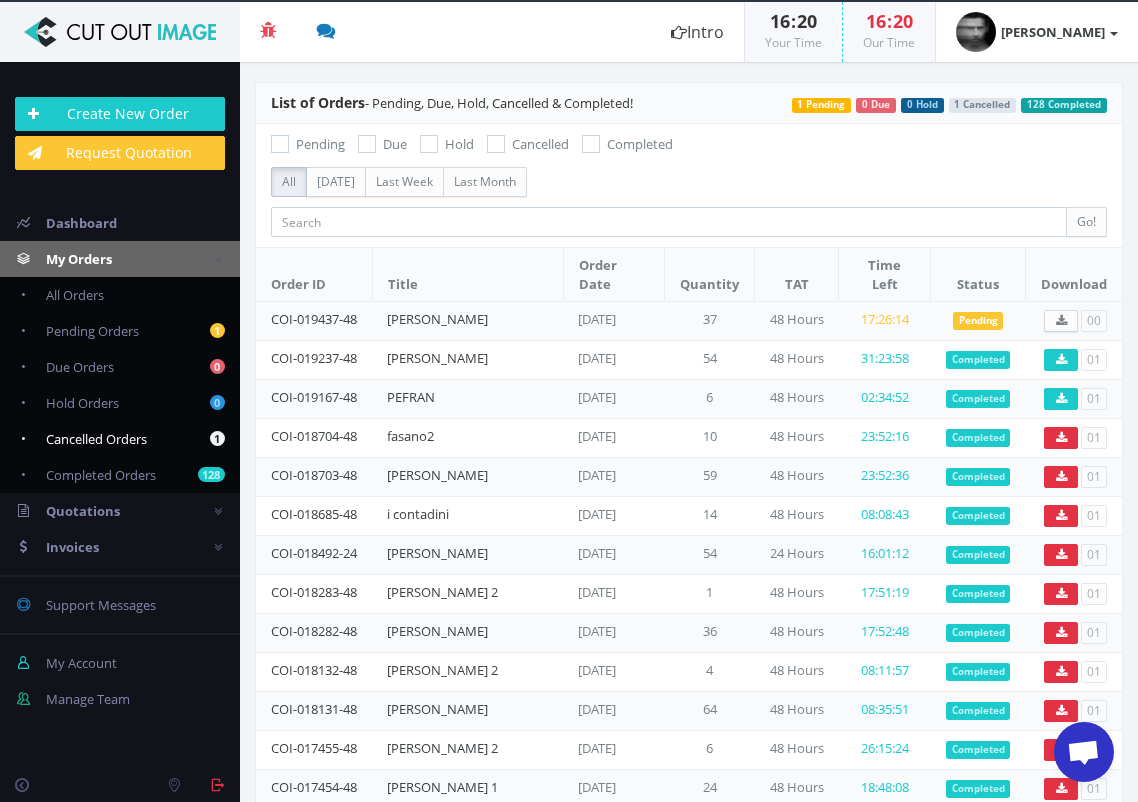 click on "Cancelled Orders" at bounding box center [96, 439] 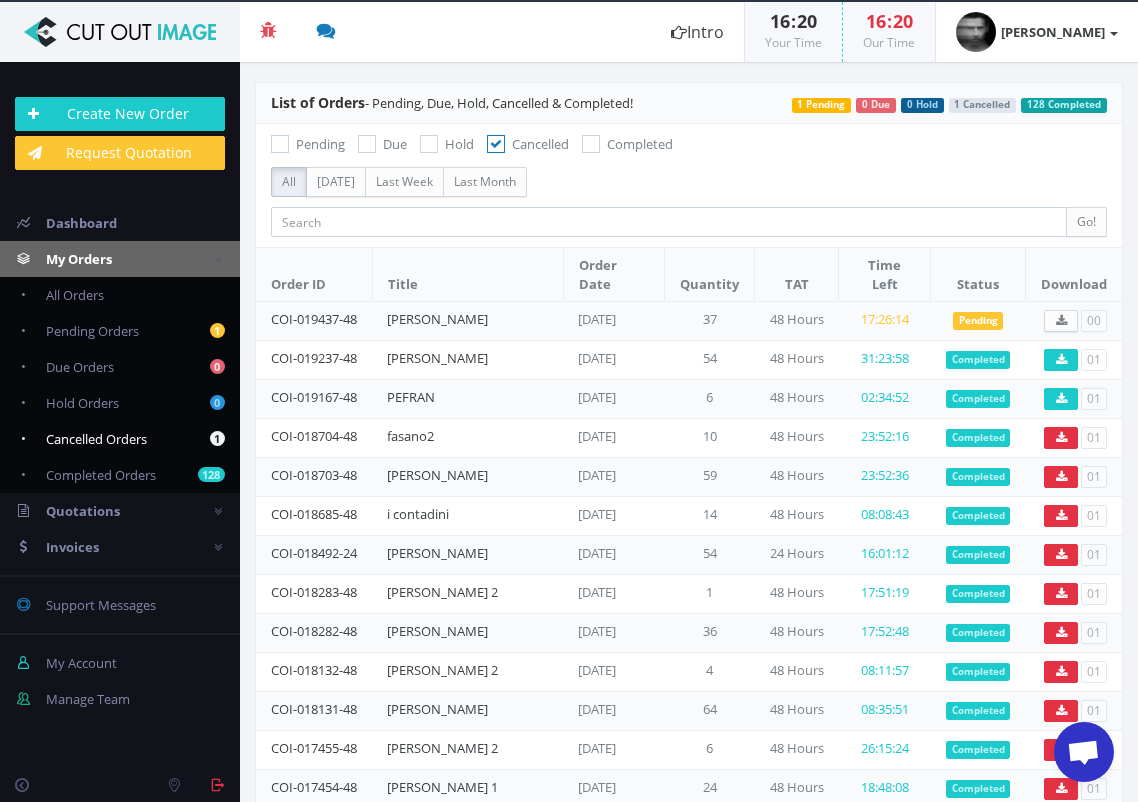 checkbox on "true" 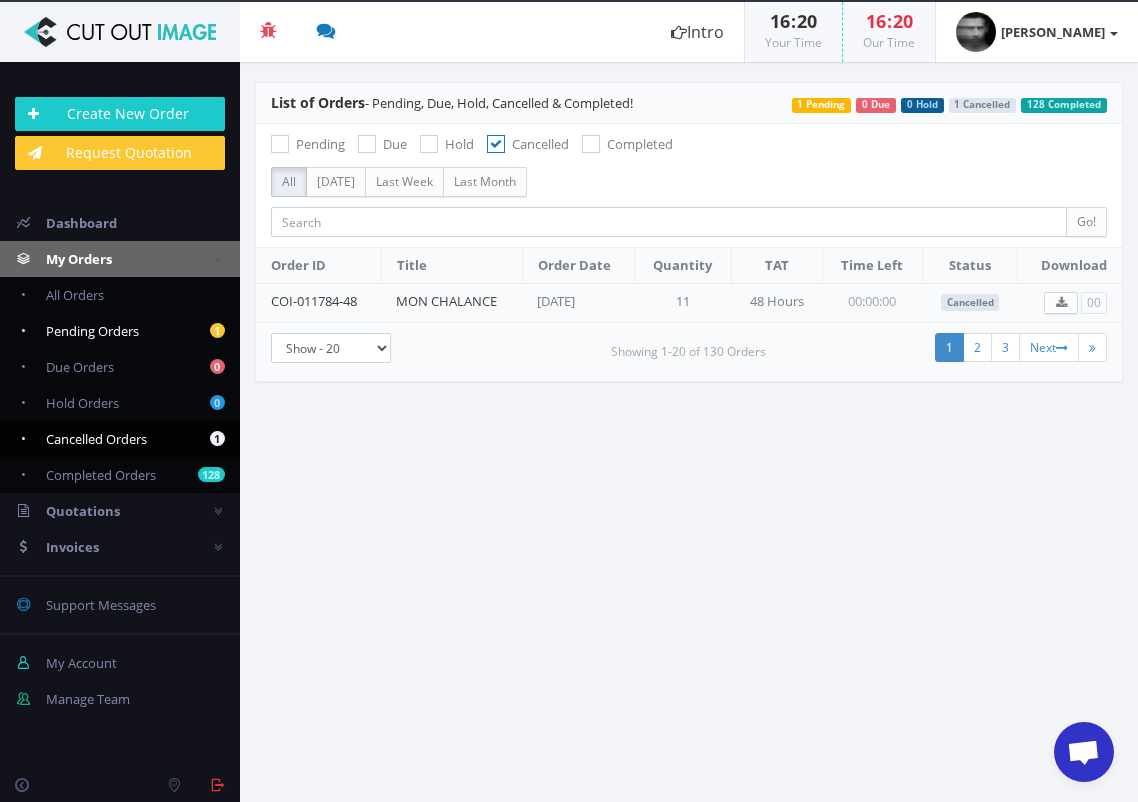 click on "1
Pending Orders" at bounding box center [120, 331] 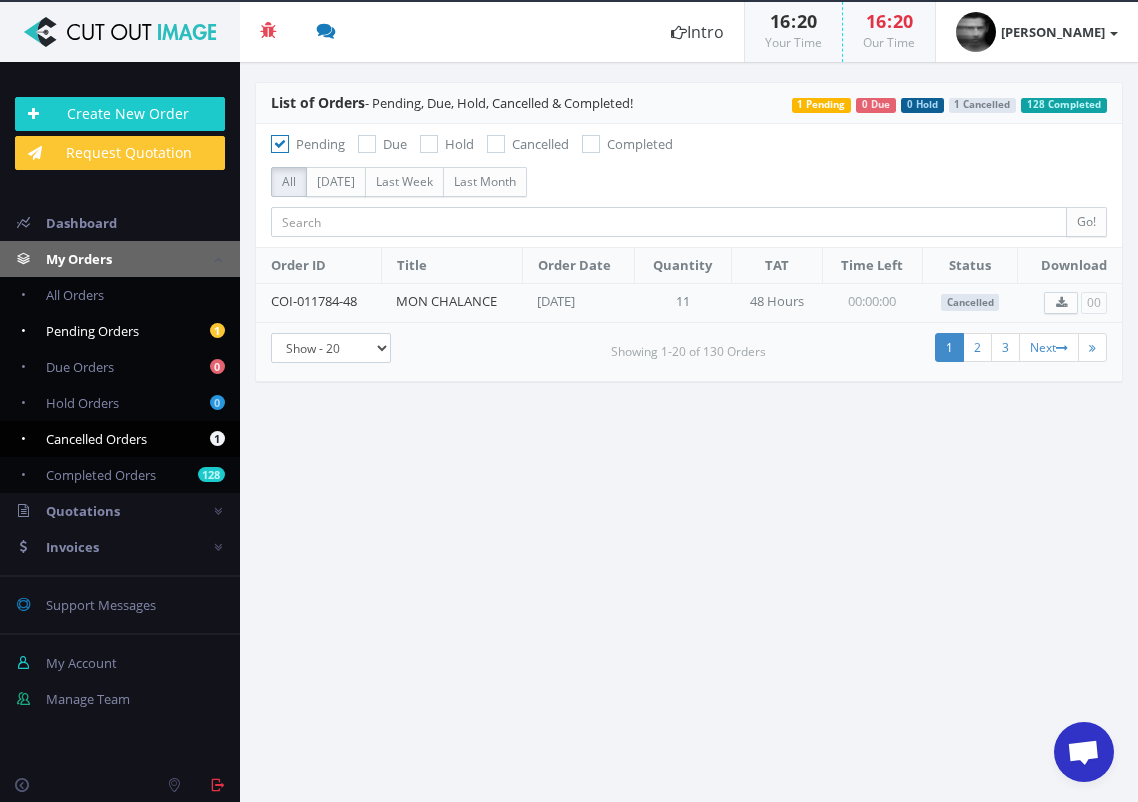 checkbox on "true" 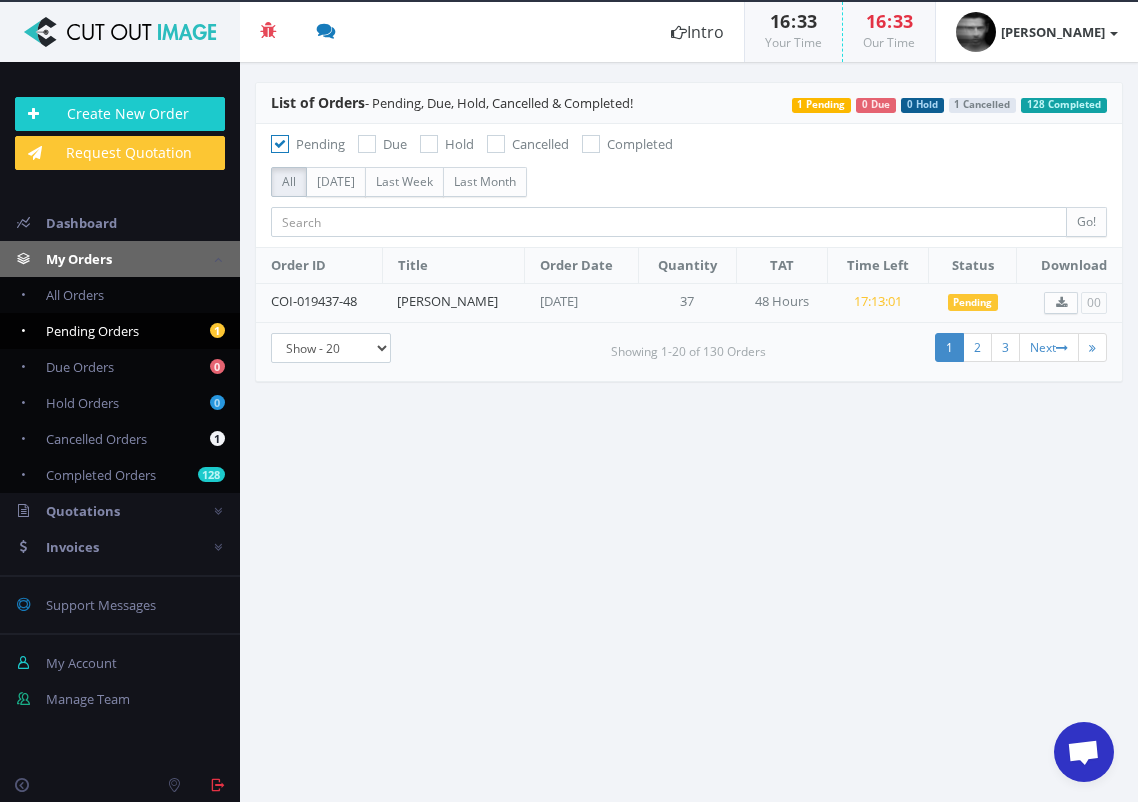 click on "My Orders" at bounding box center [79, 259] 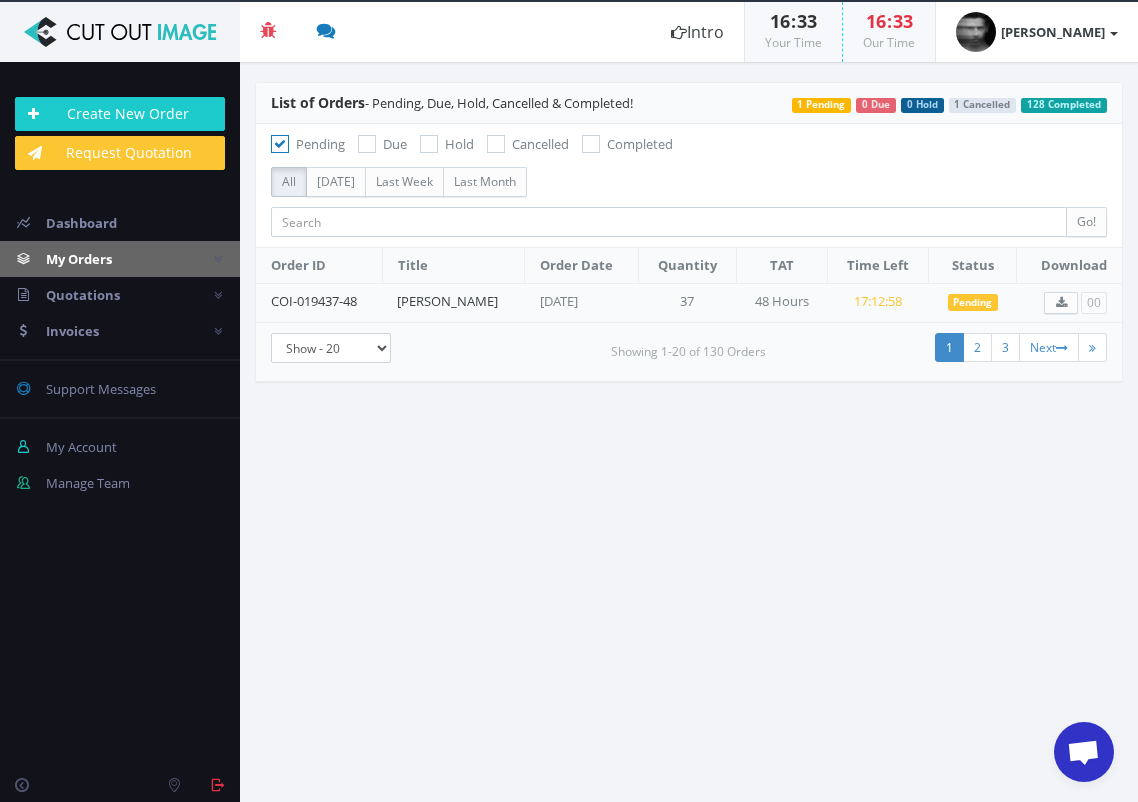 click on "My Orders" at bounding box center [79, 259] 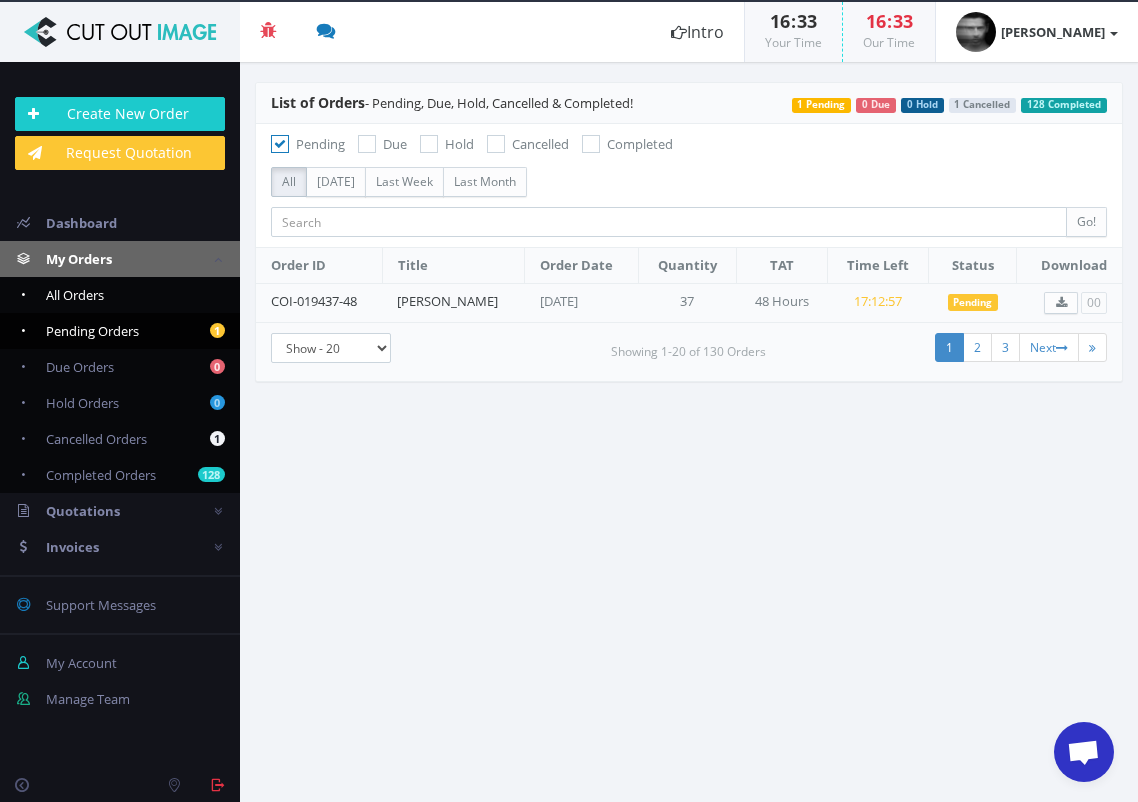 click on "All Orders" at bounding box center [75, 295] 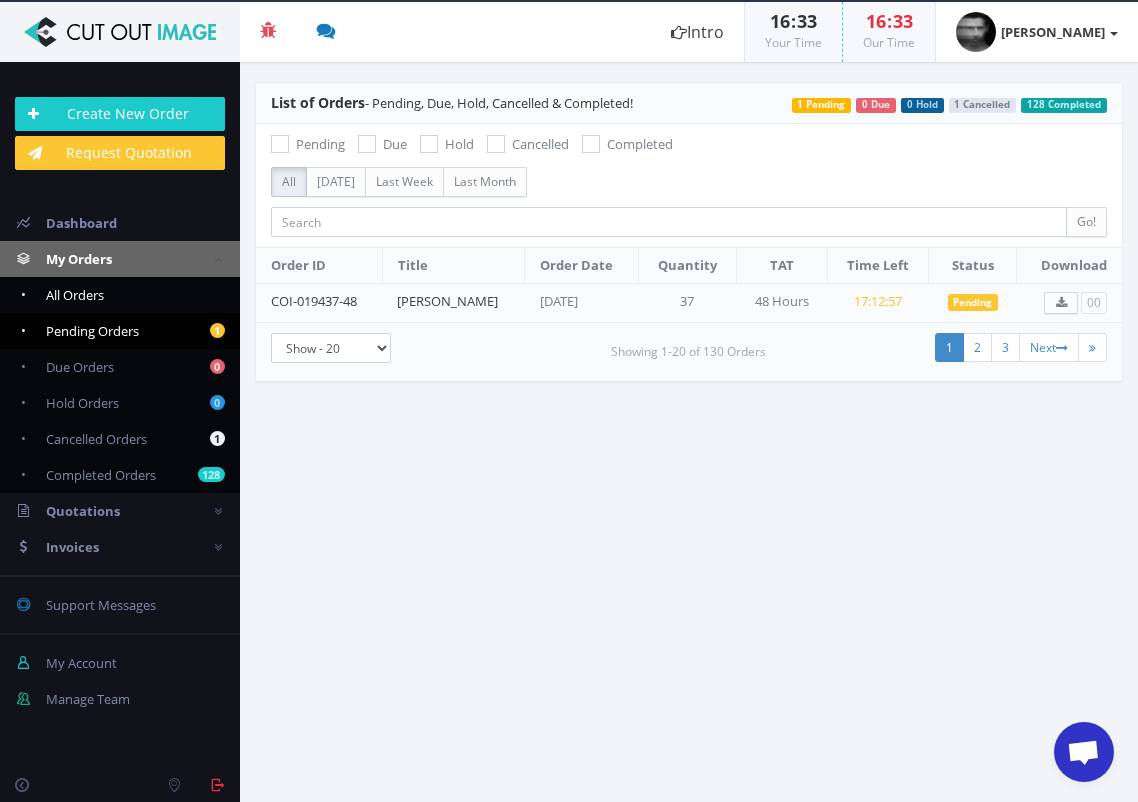 checkbox on "false" 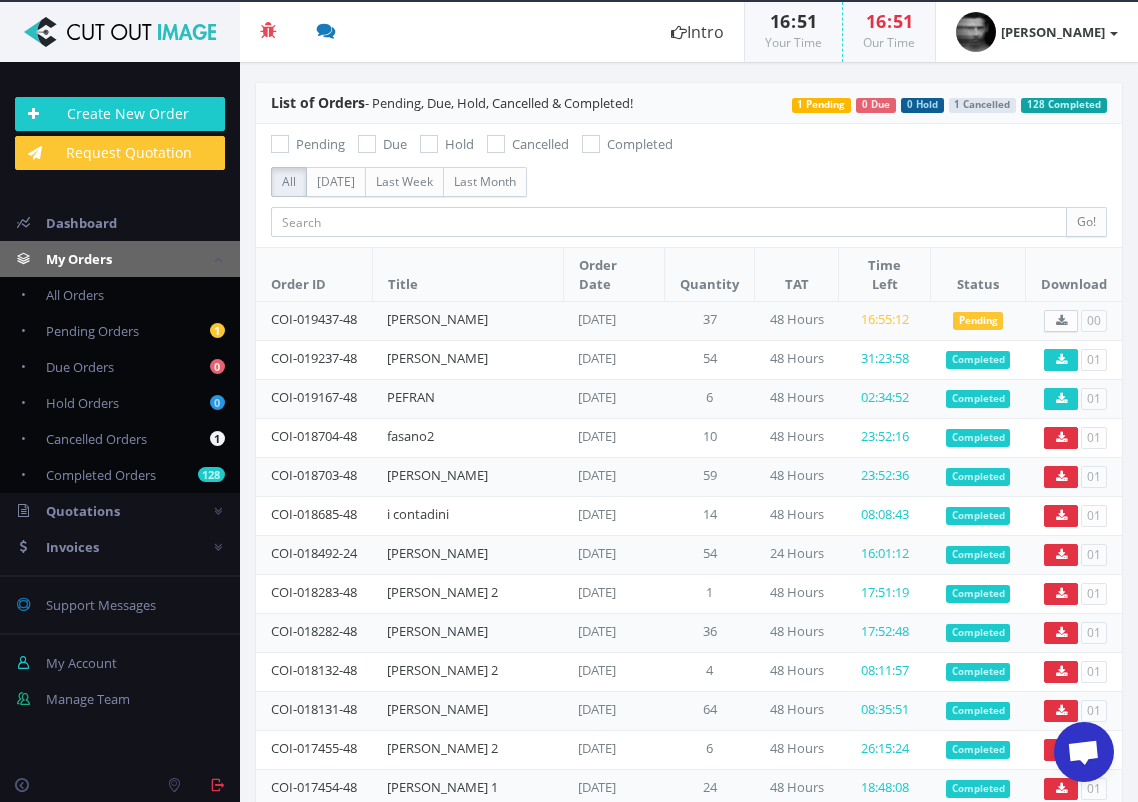 scroll, scrollTop: 0, scrollLeft: 0, axis: both 